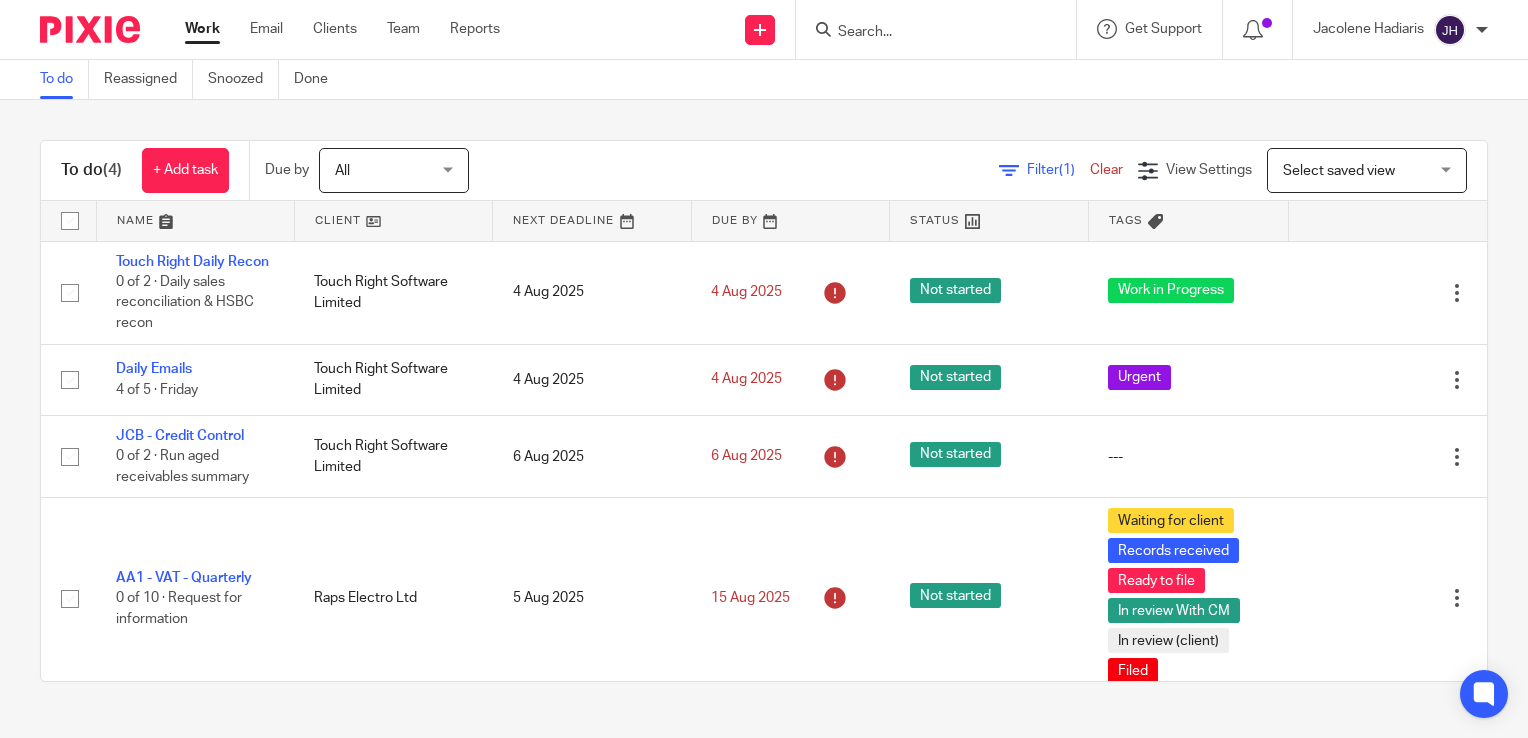 scroll, scrollTop: 0, scrollLeft: 0, axis: both 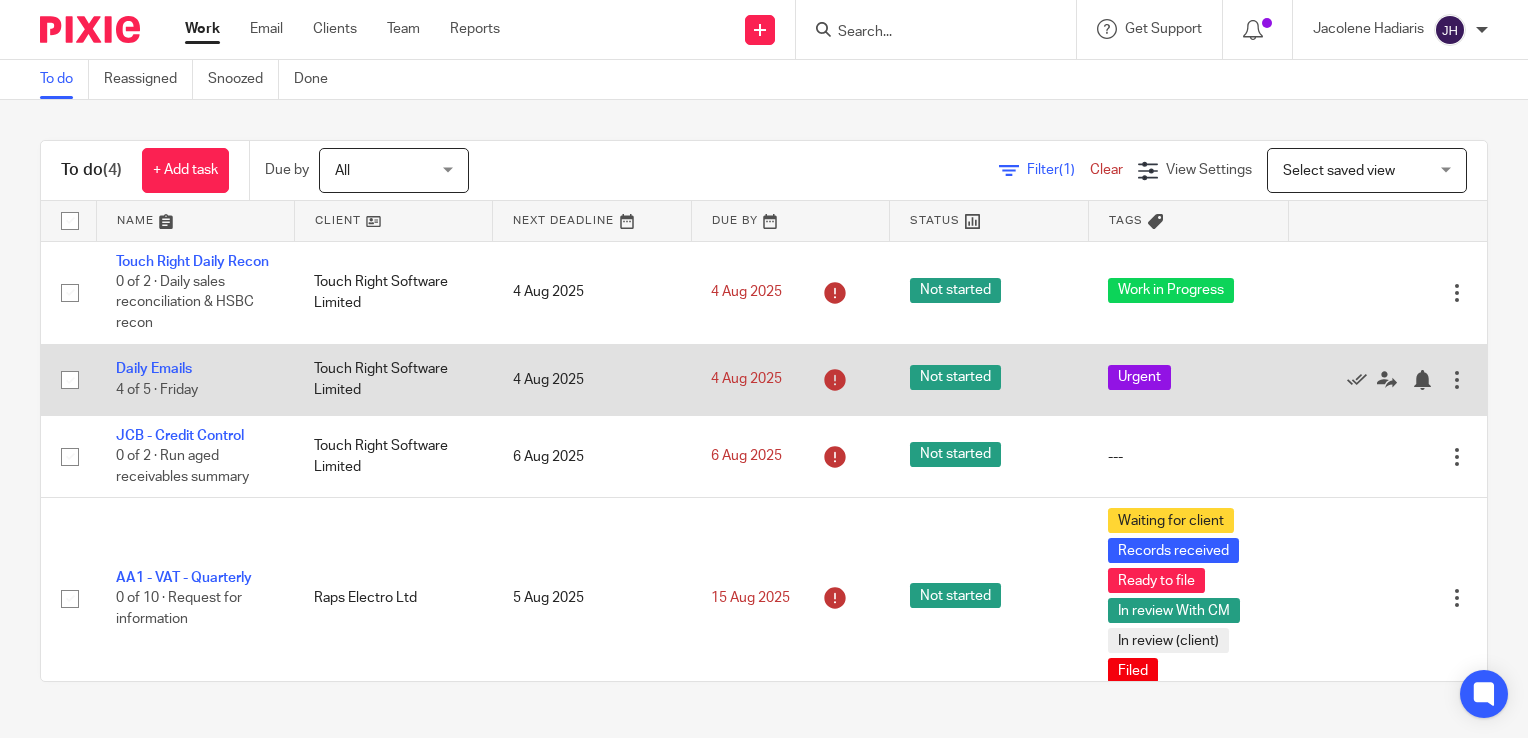 click at bounding box center [1457, 380] 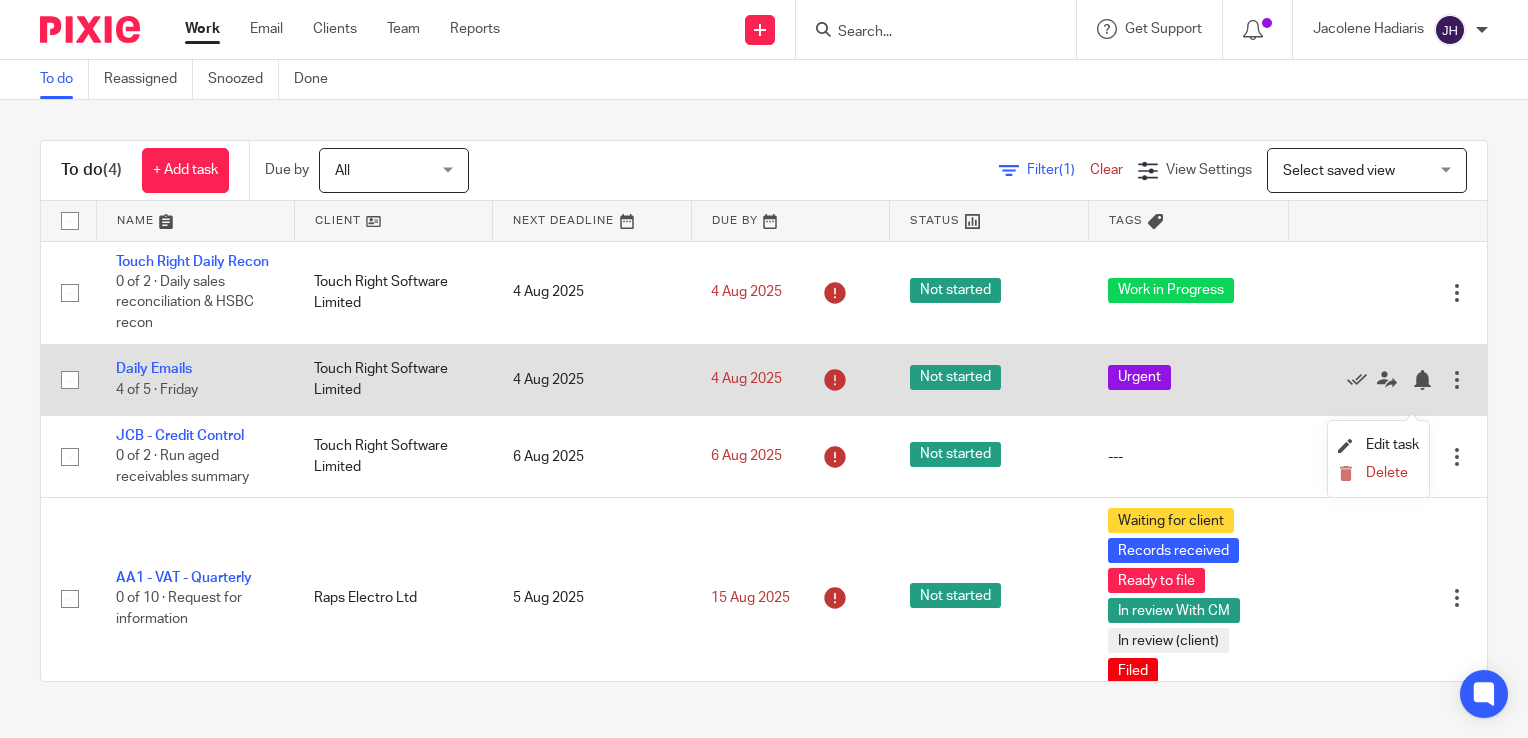 click on "Urgent" at bounding box center (1188, 380) 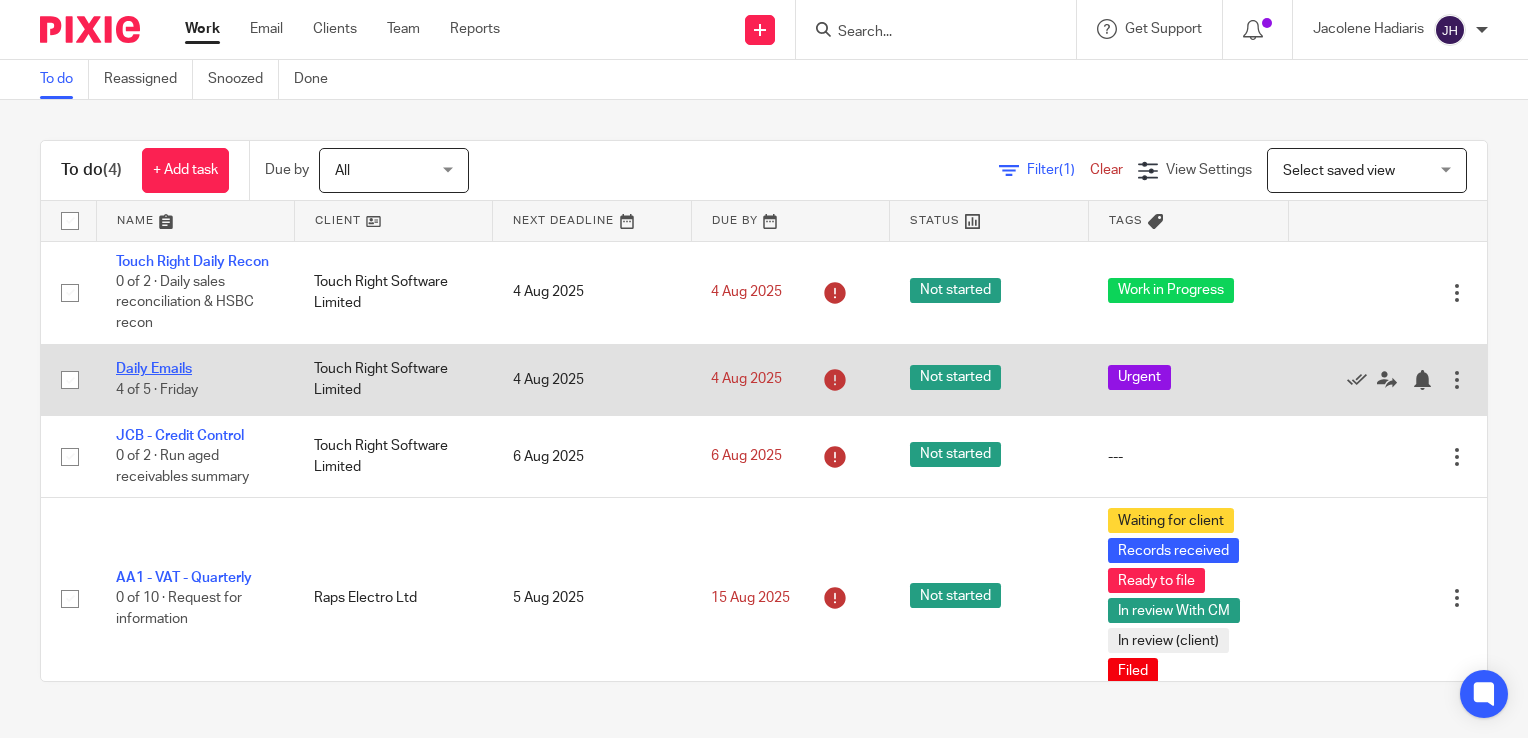 click on "Daily Emails" at bounding box center (154, 369) 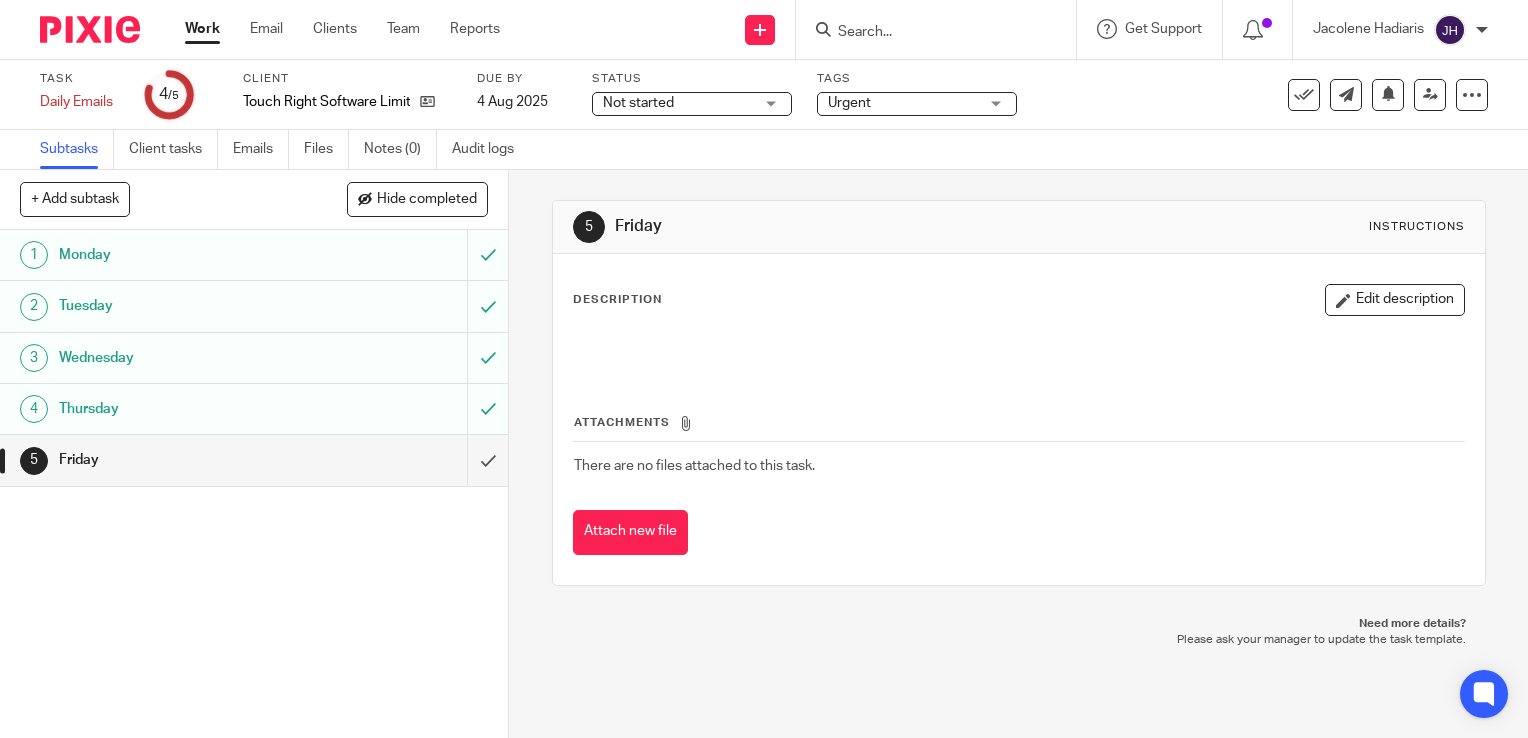 scroll, scrollTop: 0, scrollLeft: 0, axis: both 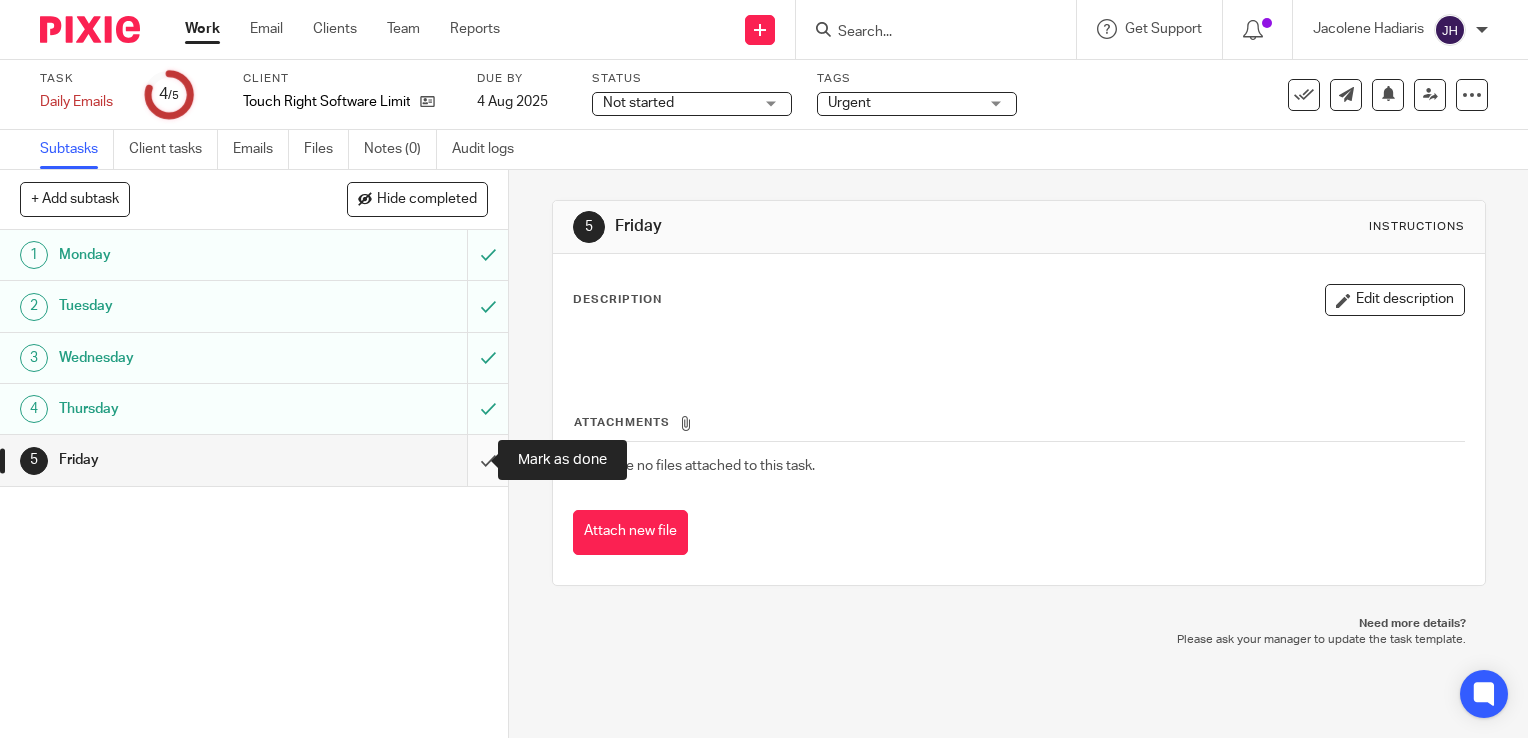 click at bounding box center [254, 460] 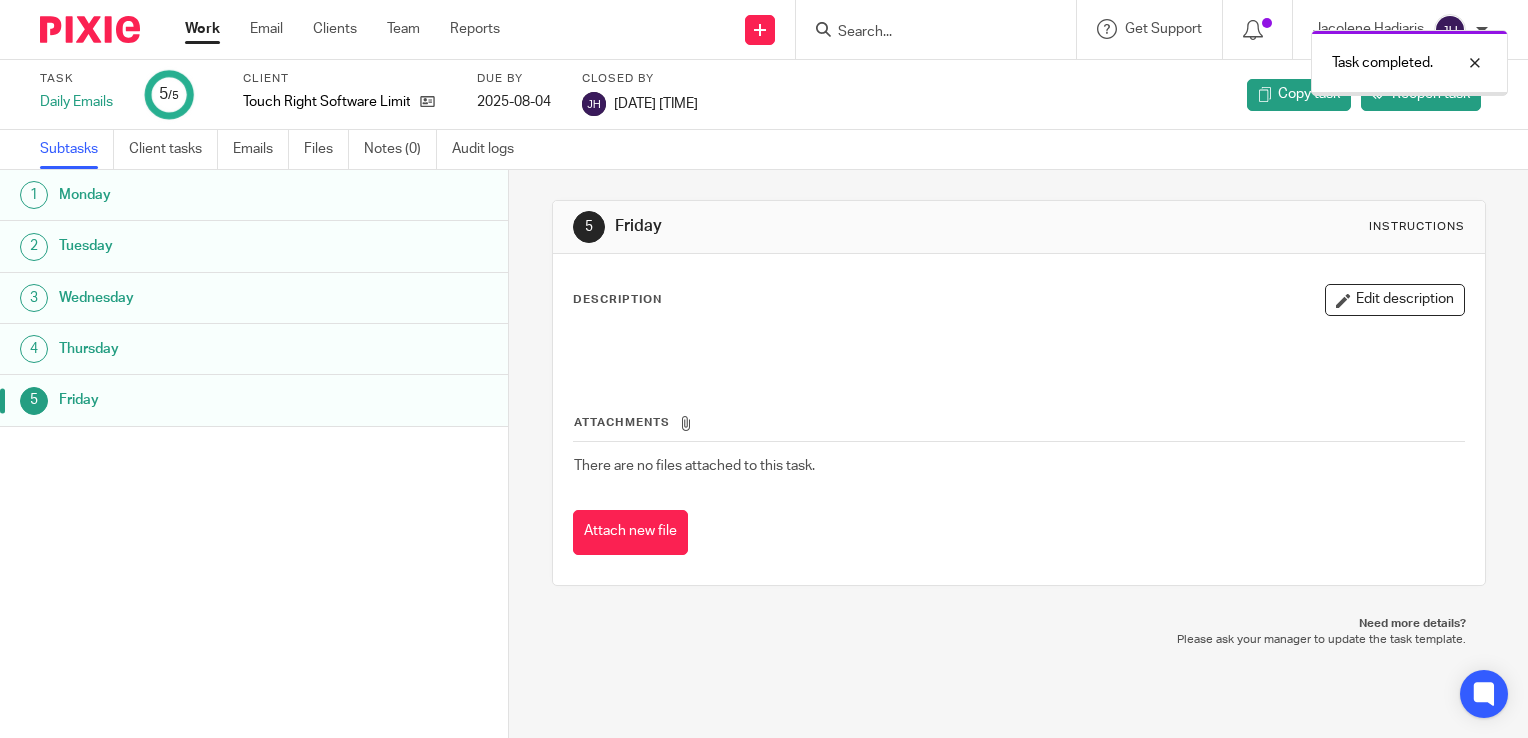 scroll, scrollTop: 0, scrollLeft: 0, axis: both 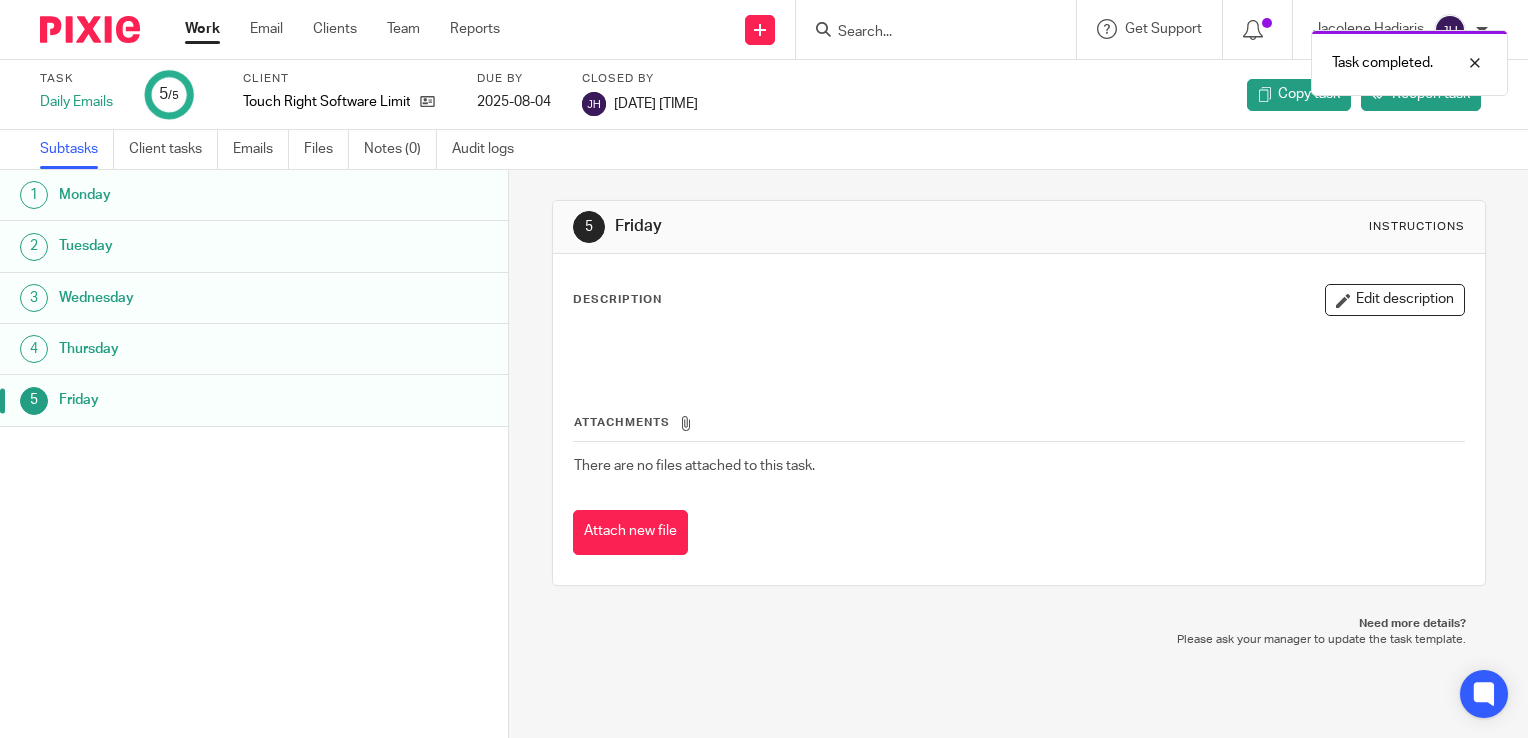 click on "Subtasks" at bounding box center [77, 149] 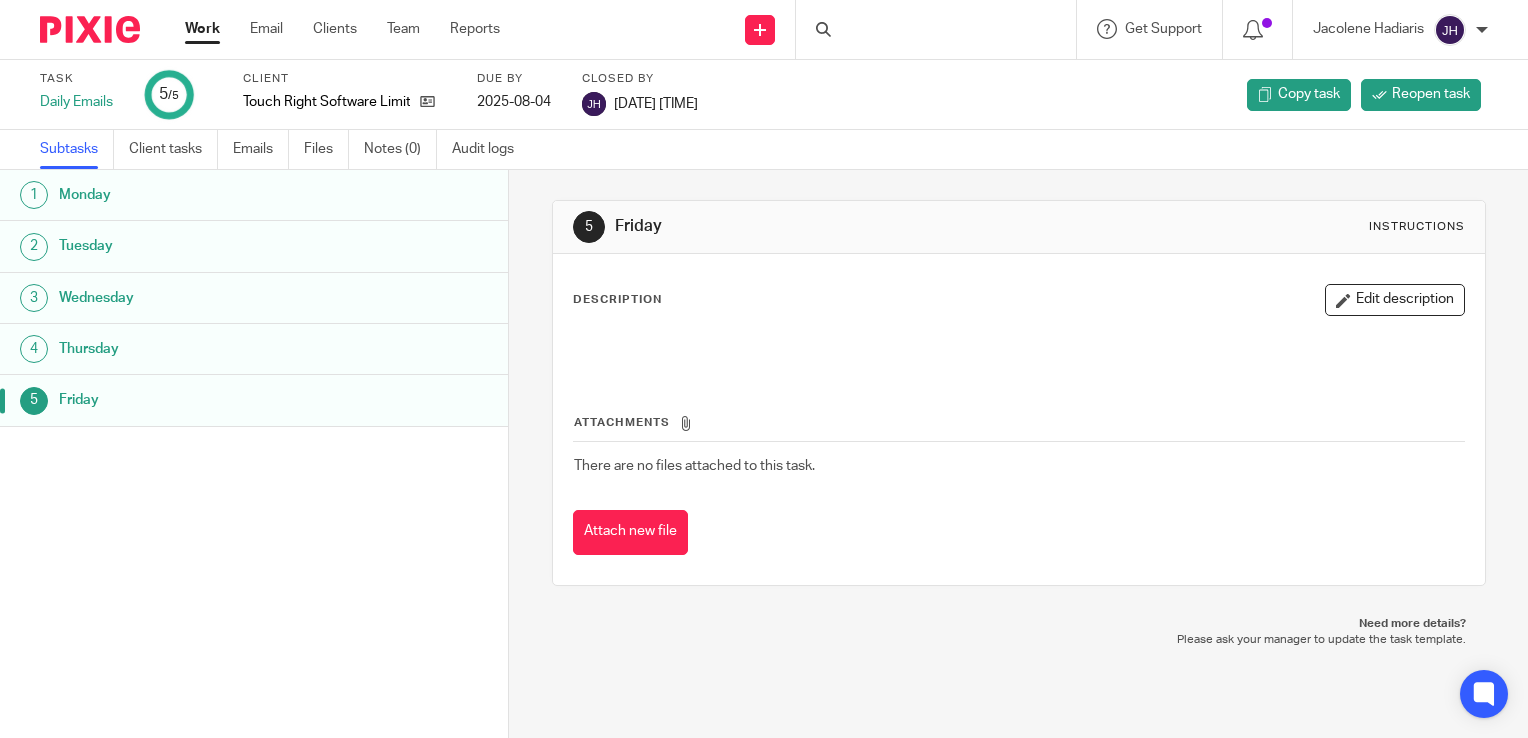 scroll, scrollTop: 0, scrollLeft: 0, axis: both 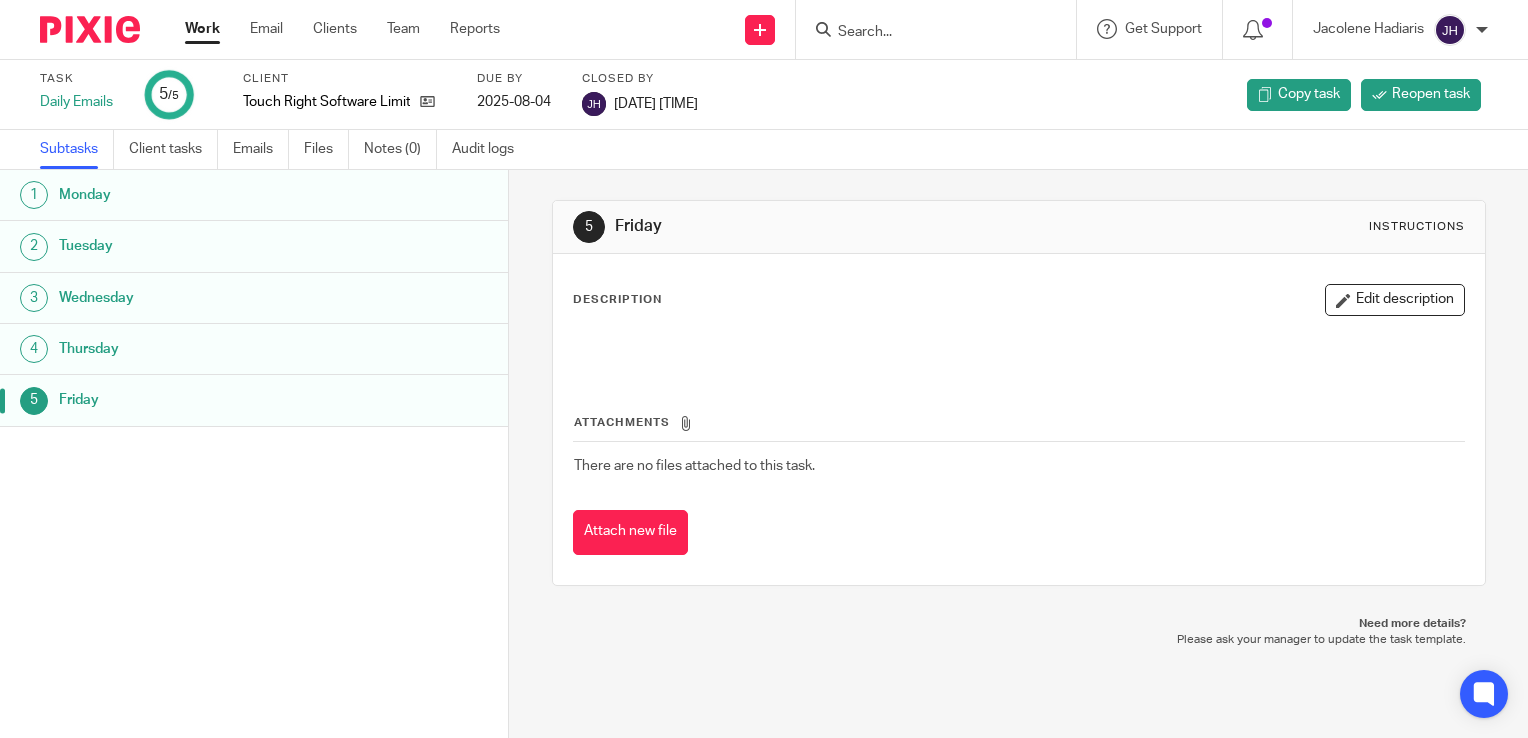 click on "Work" at bounding box center (202, 29) 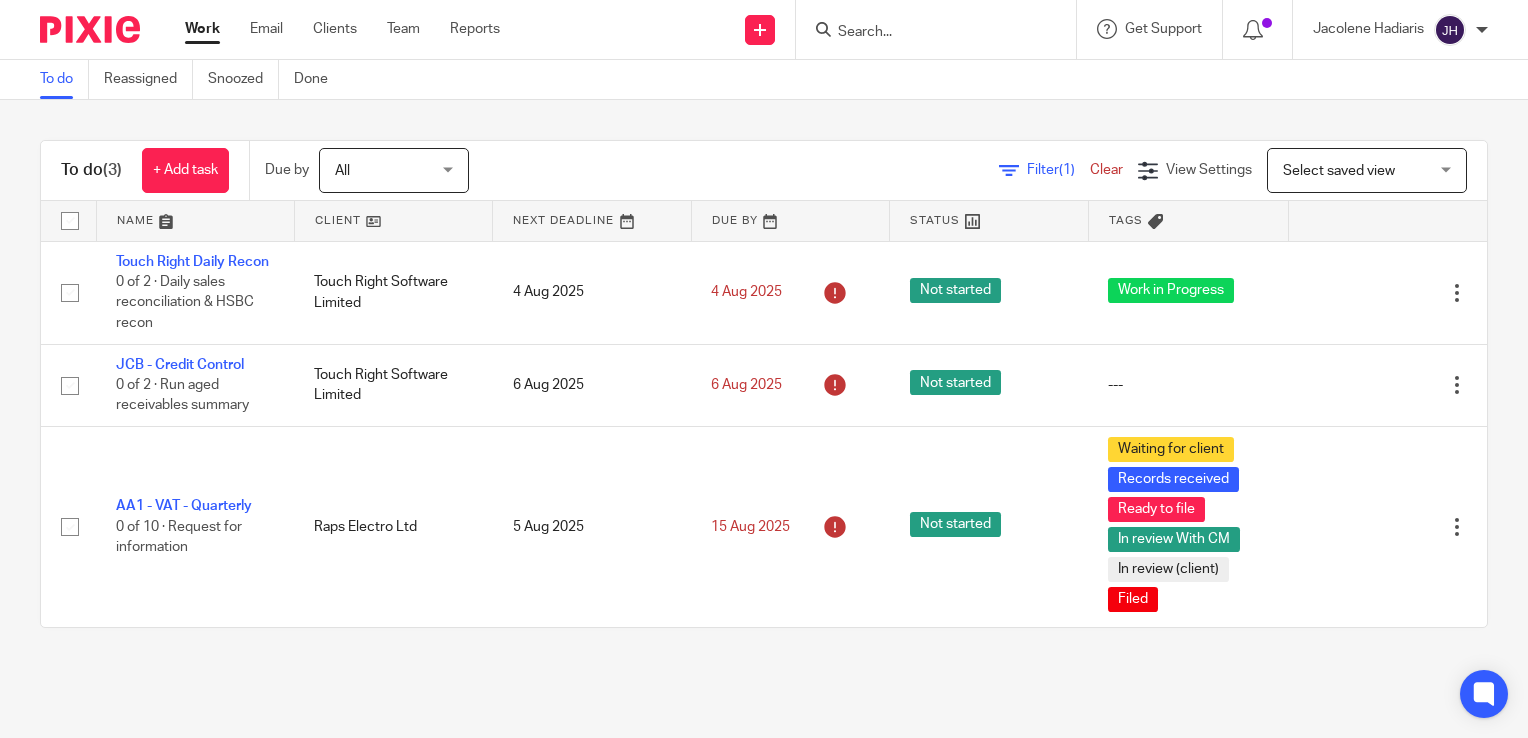 scroll, scrollTop: 0, scrollLeft: 0, axis: both 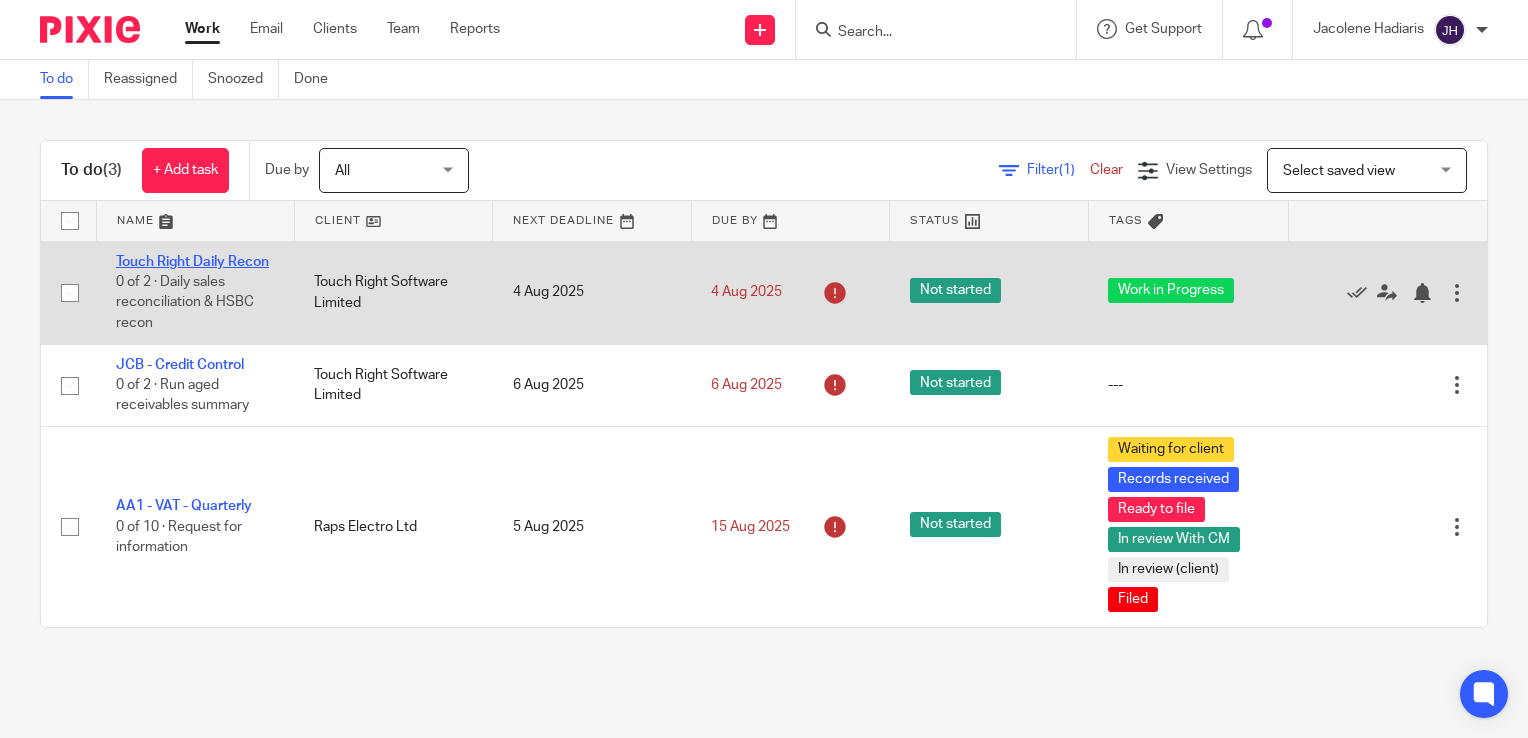 click on "Touch Right Daily Recon" at bounding box center [192, 262] 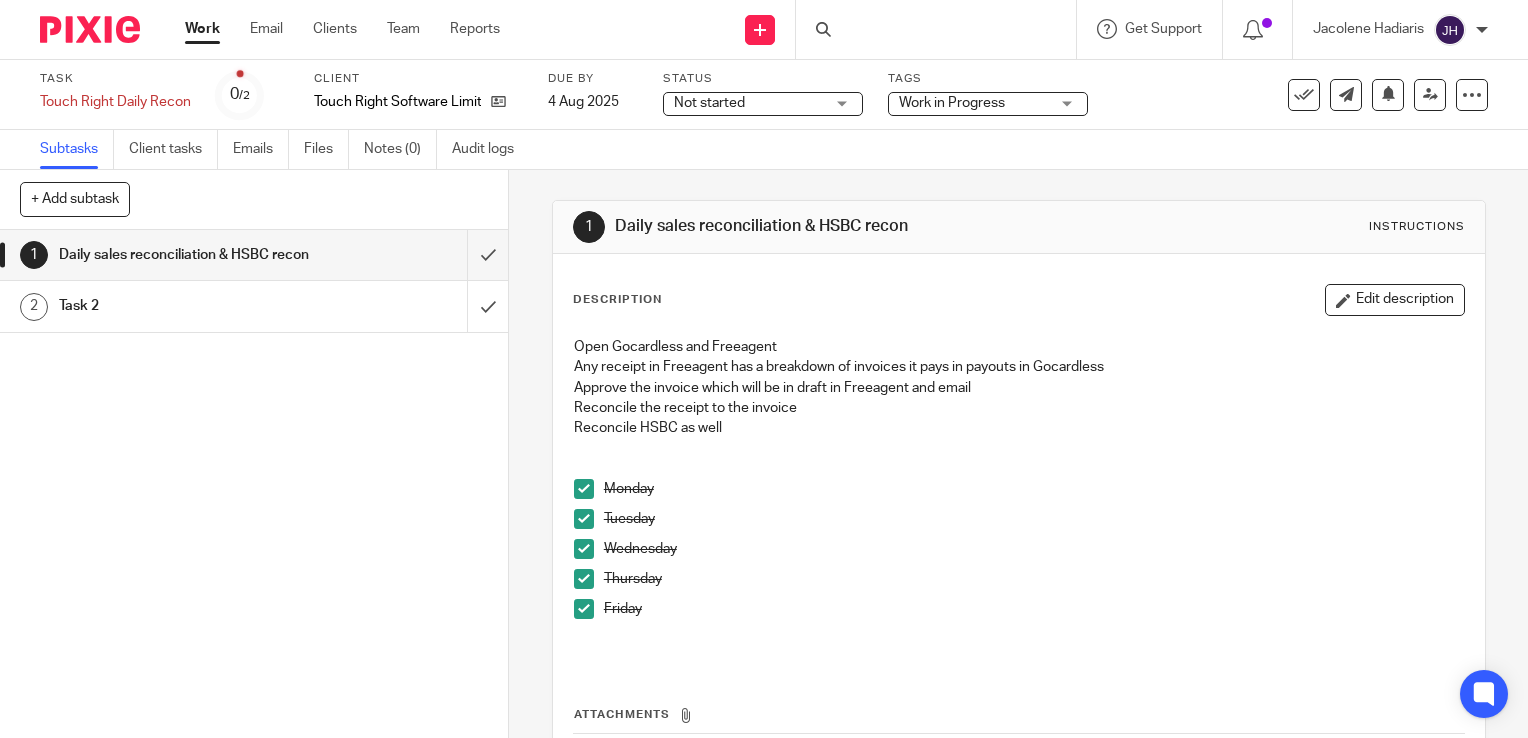 scroll, scrollTop: 0, scrollLeft: 0, axis: both 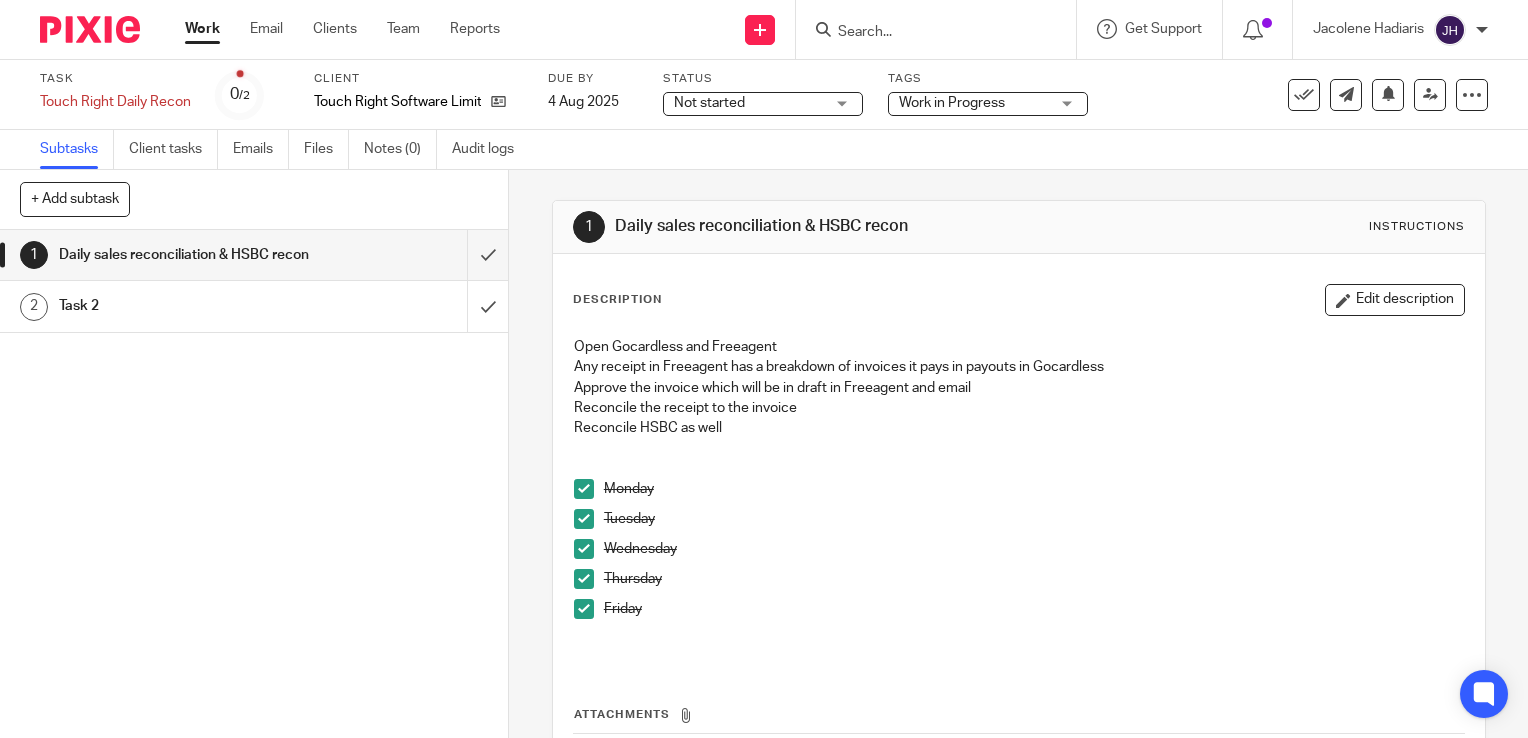 click on "Task 2" at bounding box center (188, 306) 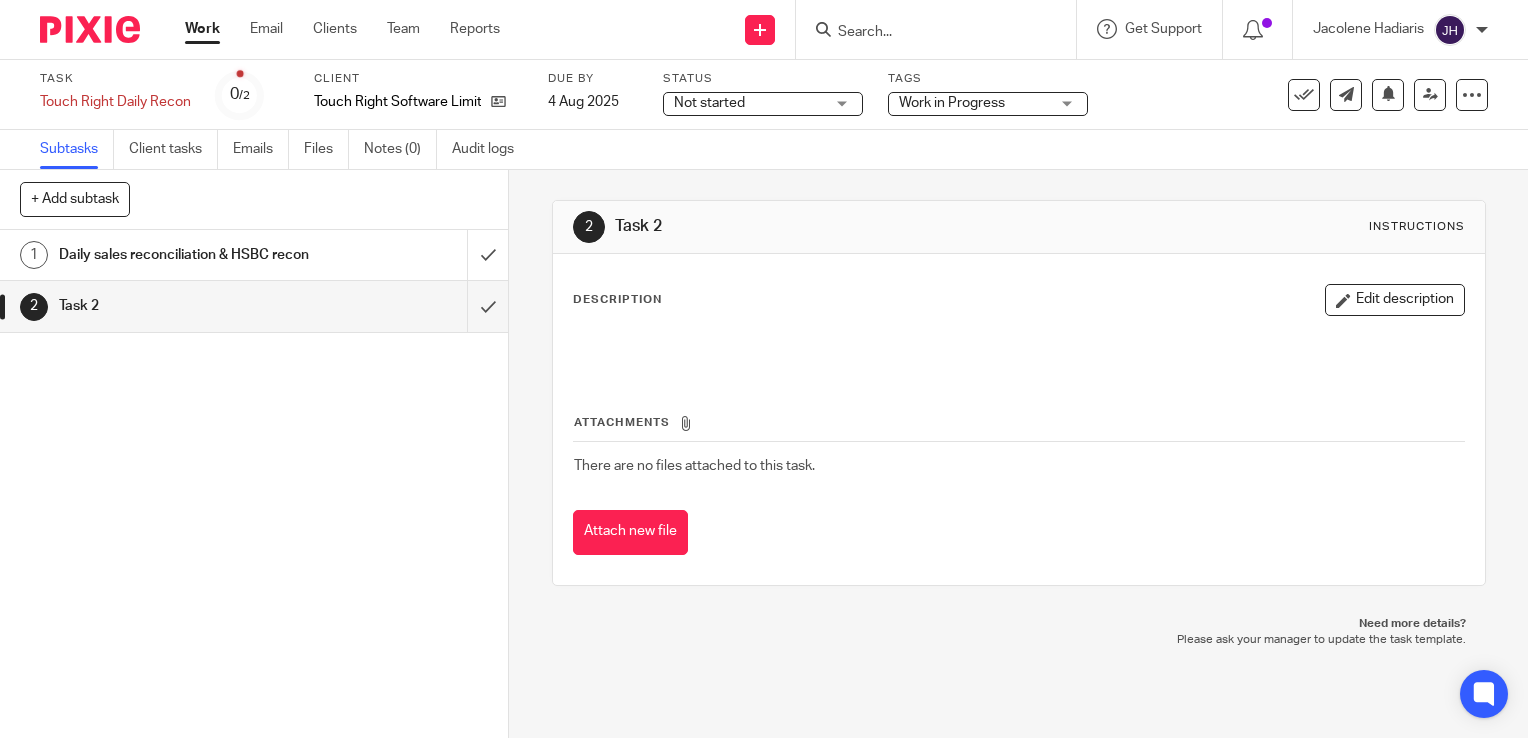 scroll, scrollTop: 0, scrollLeft: 0, axis: both 